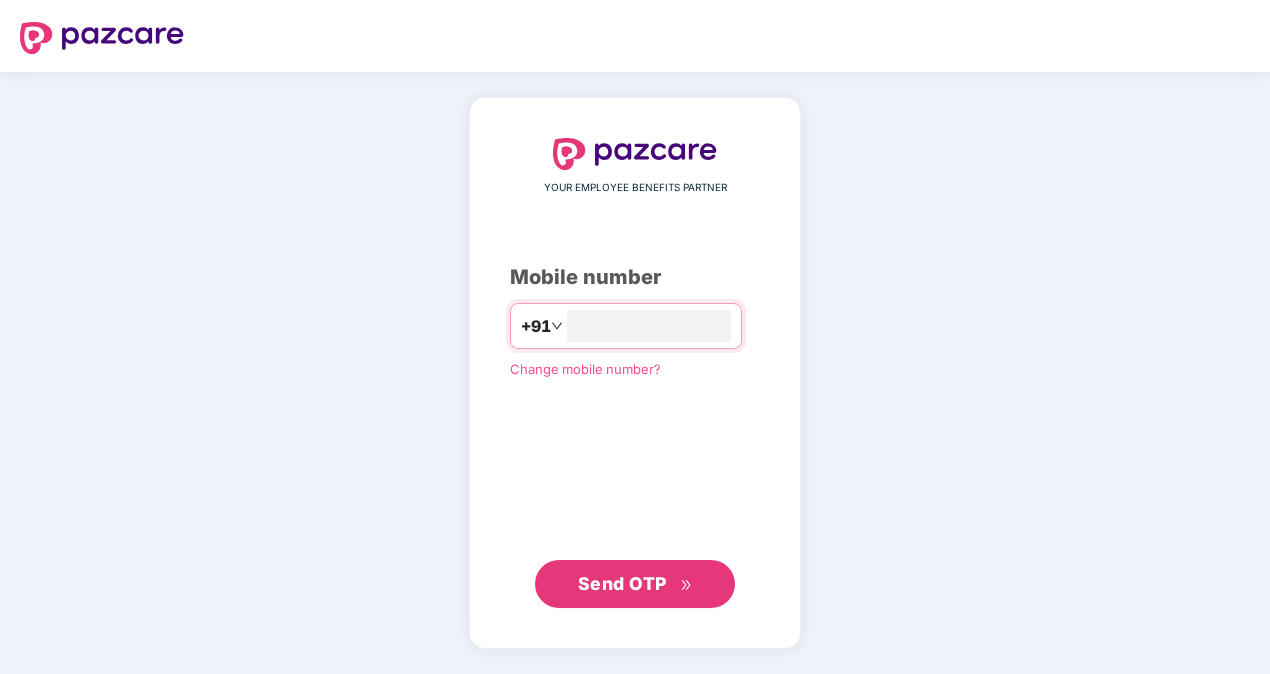 scroll, scrollTop: 0, scrollLeft: 0, axis: both 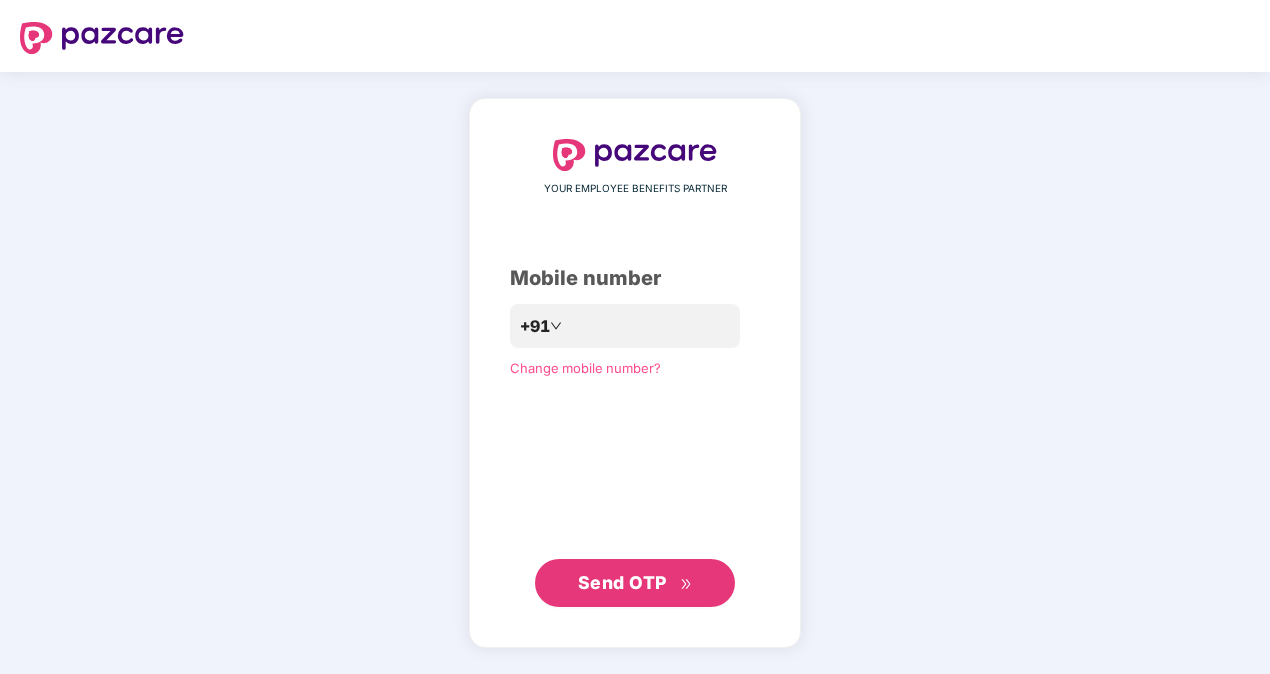 click on "Send OTP" at bounding box center (622, 582) 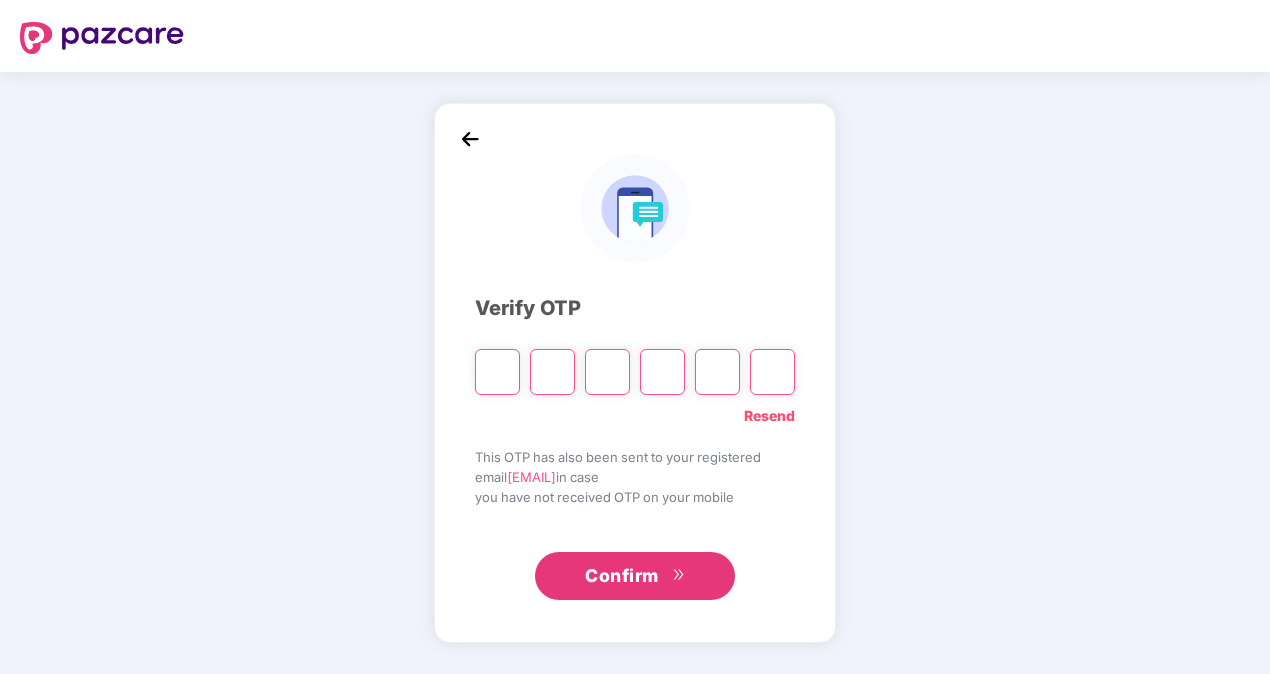 type on "*" 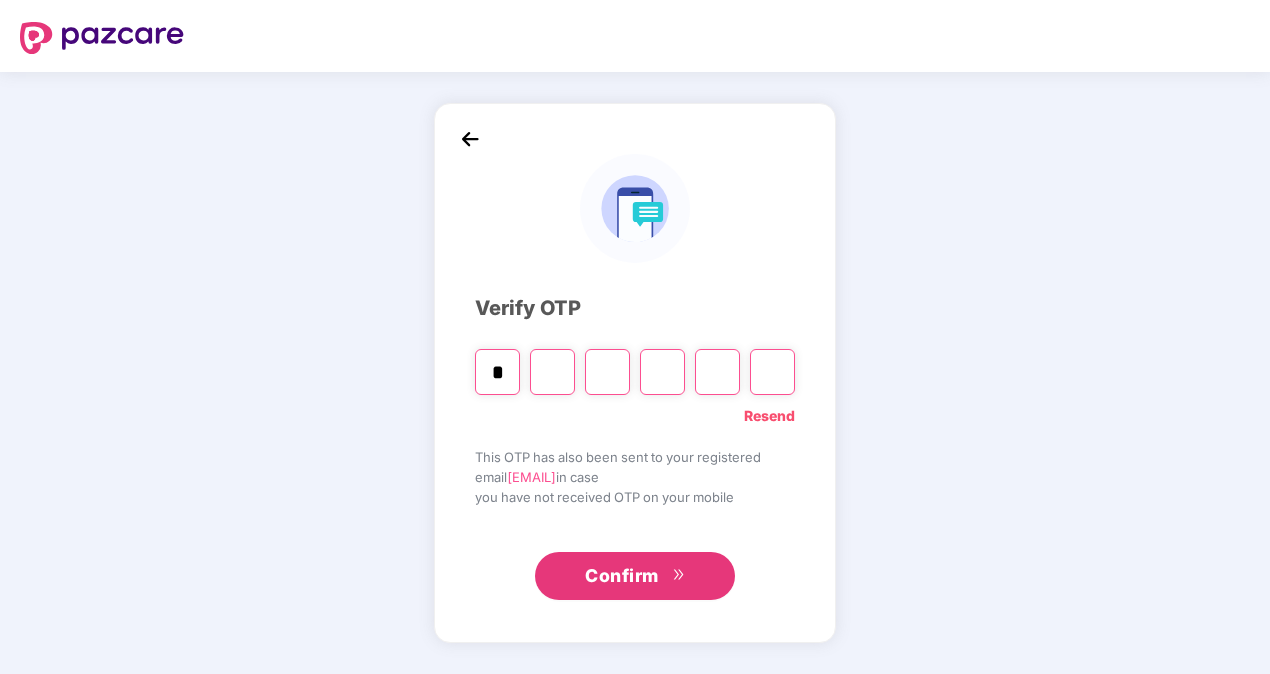 type on "*" 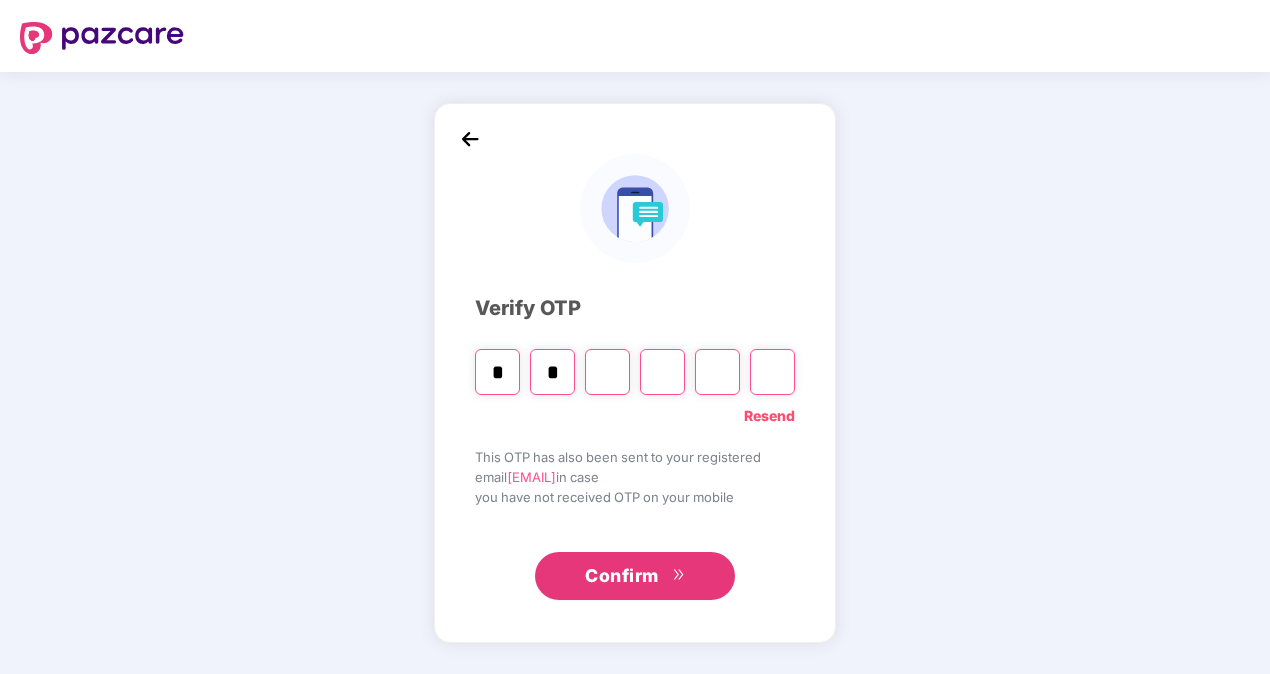 type on "*" 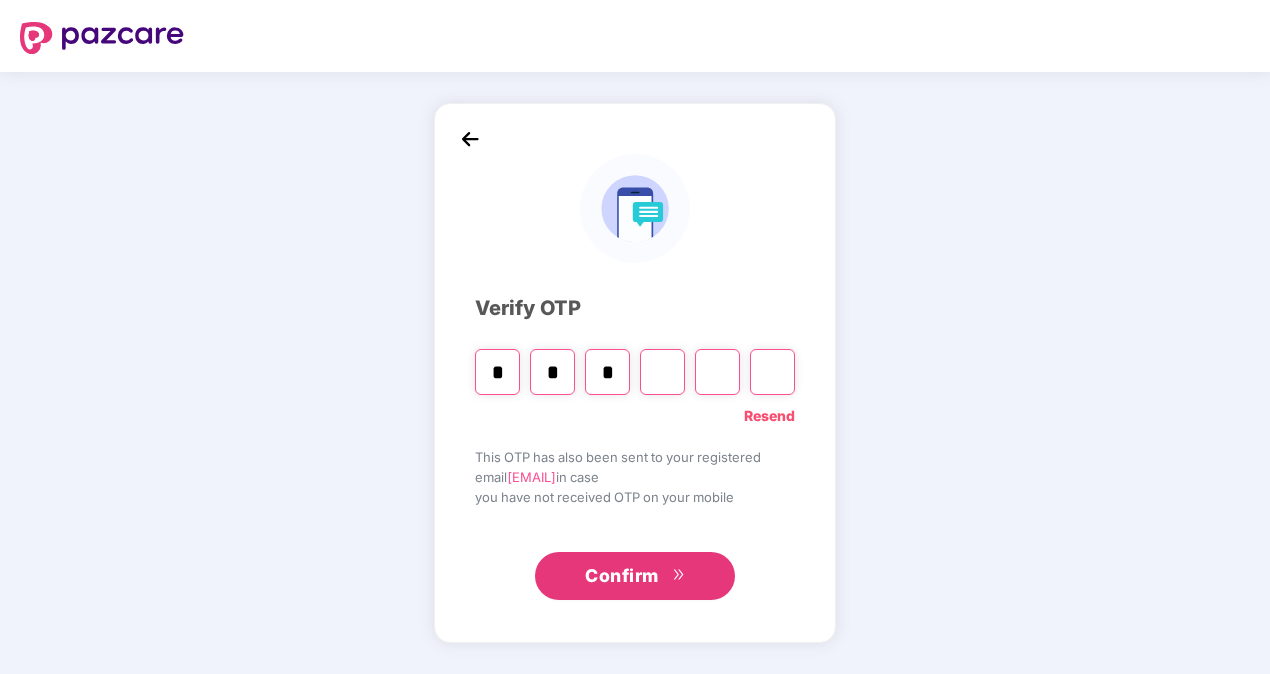 type on "*" 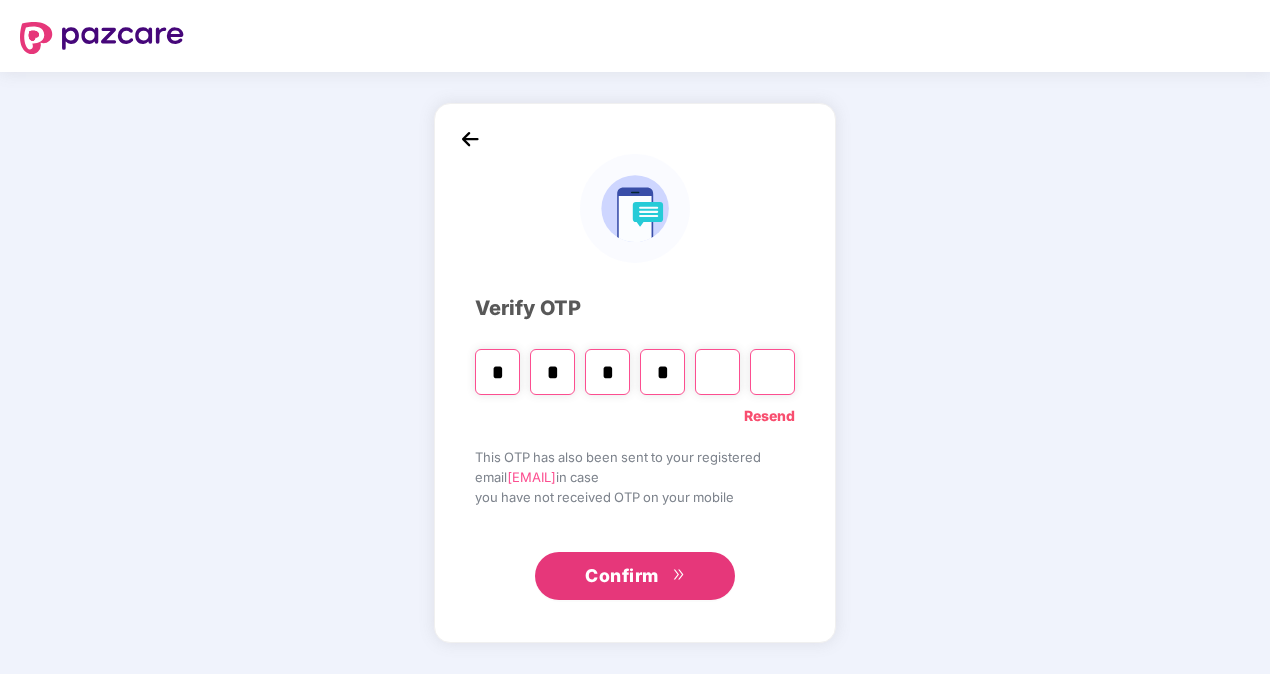 type on "*" 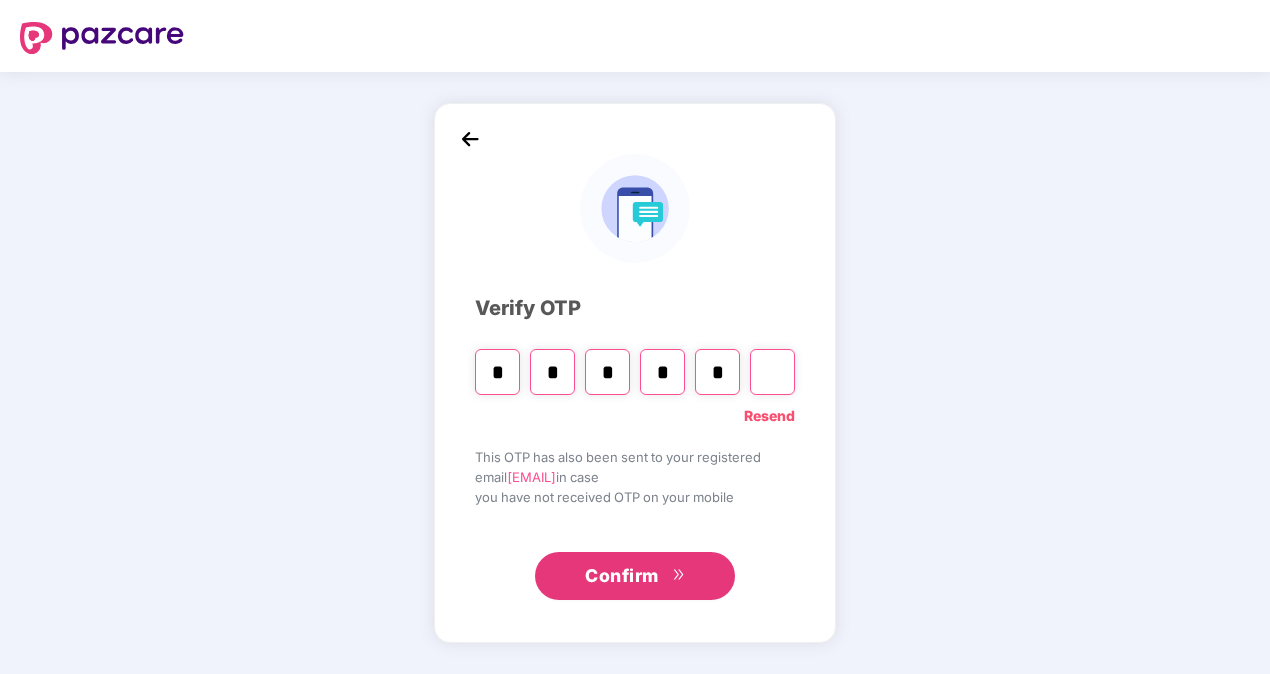 type on "*" 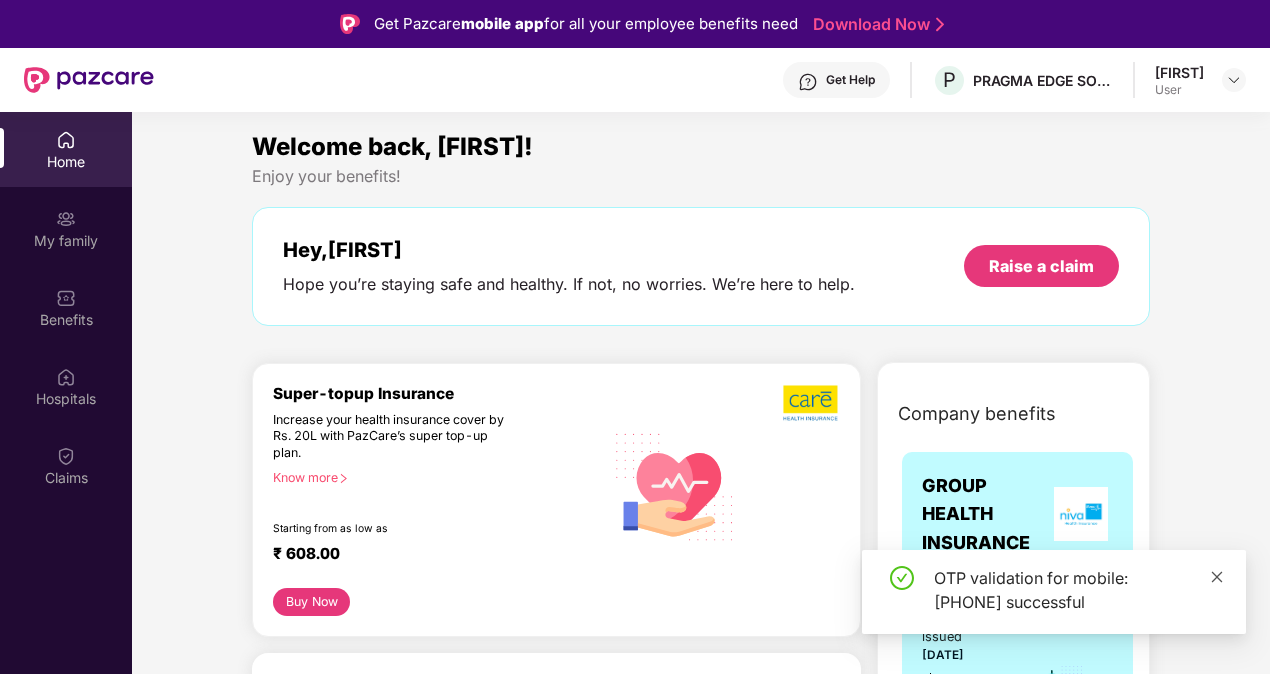 click 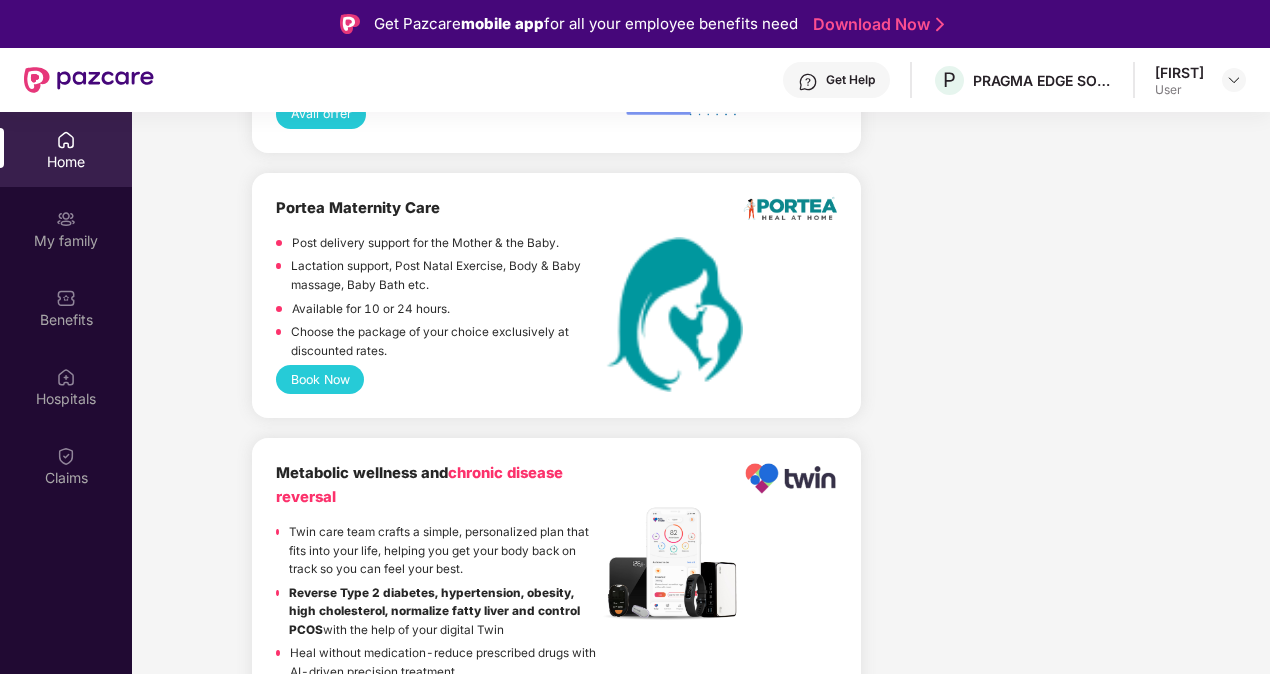 scroll, scrollTop: 2678, scrollLeft: 0, axis: vertical 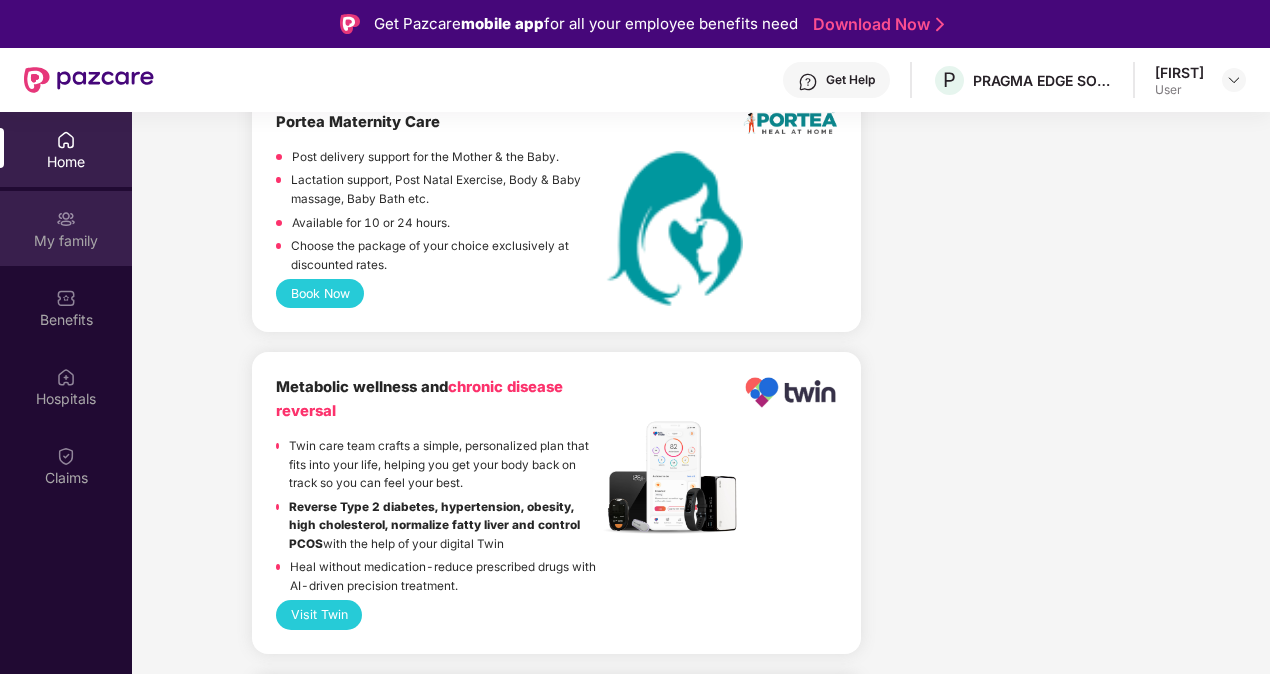 click on "My family" at bounding box center [66, 241] 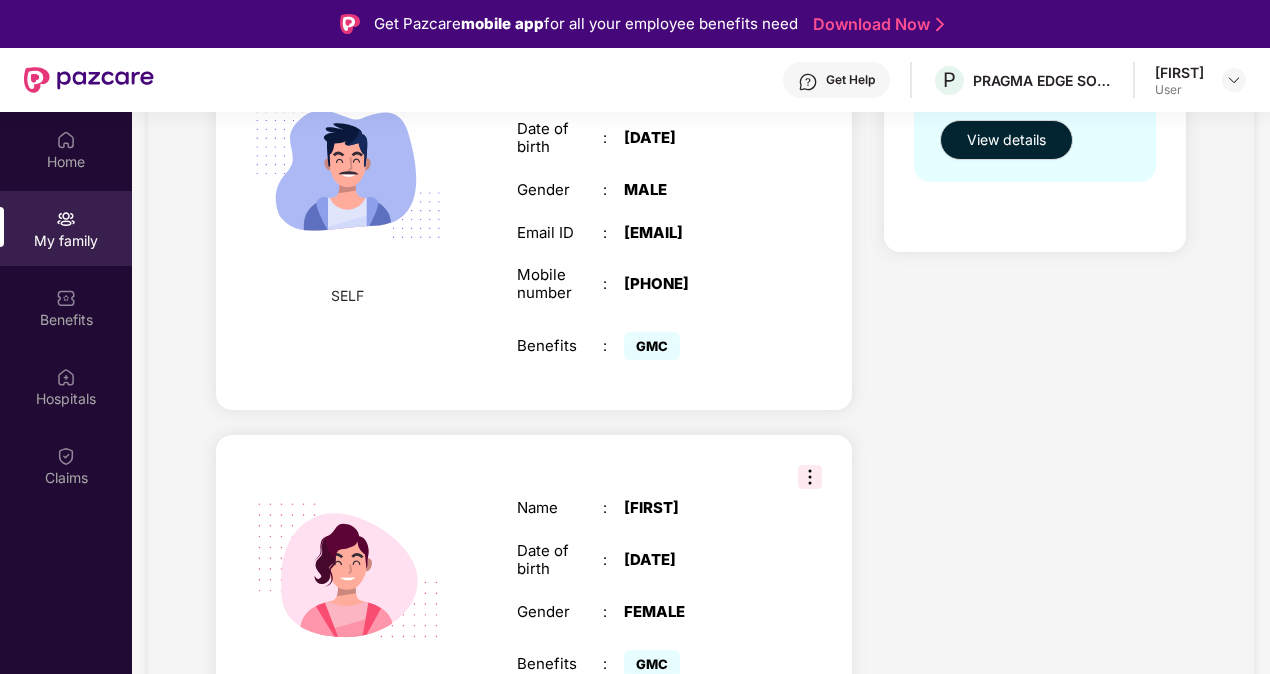 scroll, scrollTop: 516, scrollLeft: 0, axis: vertical 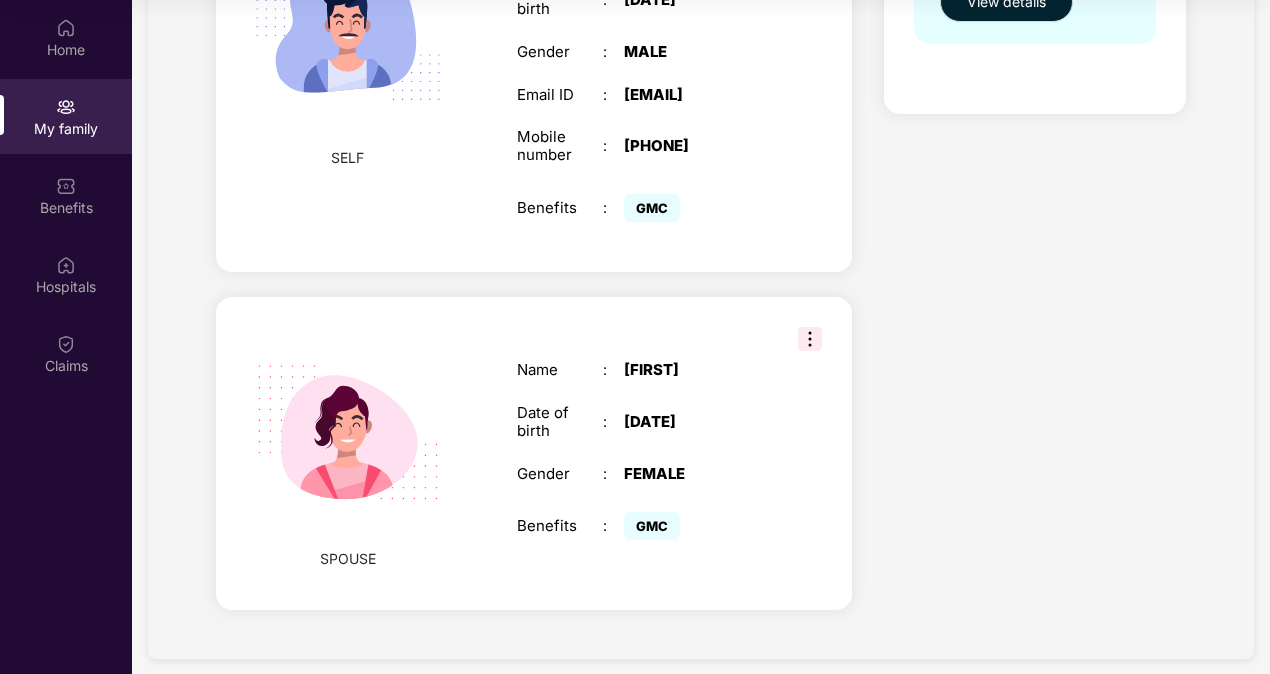 click at bounding box center [810, 339] 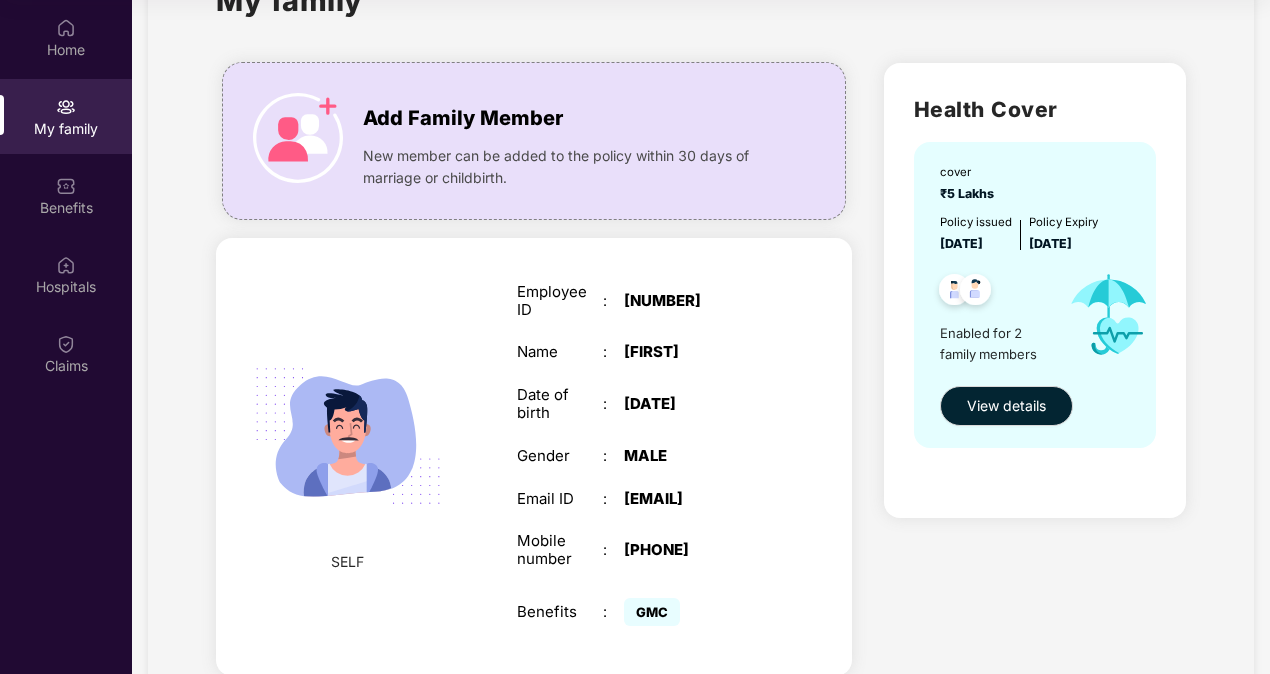 scroll, scrollTop: 54, scrollLeft: 0, axis: vertical 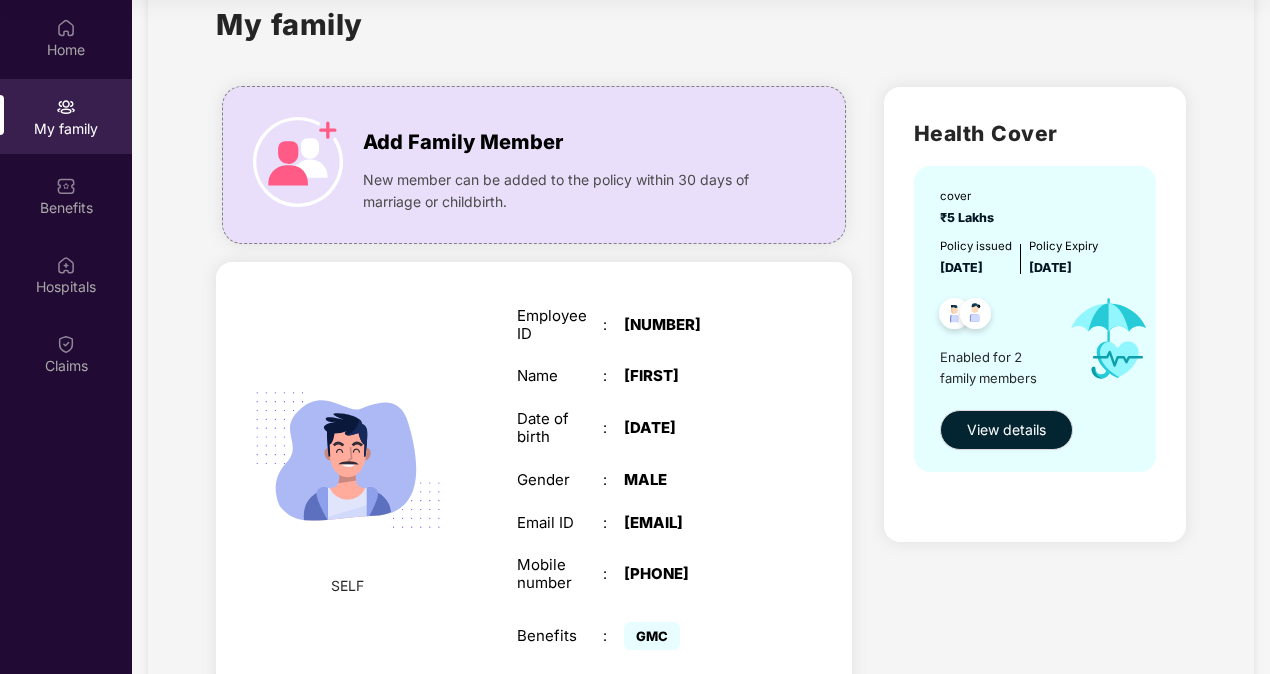 click on "Employee ID : [NUMBER] Name : [FIRST] Date of birth : [DATE] Gender : [GENDER] Email ID : [EMAIL] Mobile number : [PHONE] Benefits : GMC" at bounding box center (534, 481) 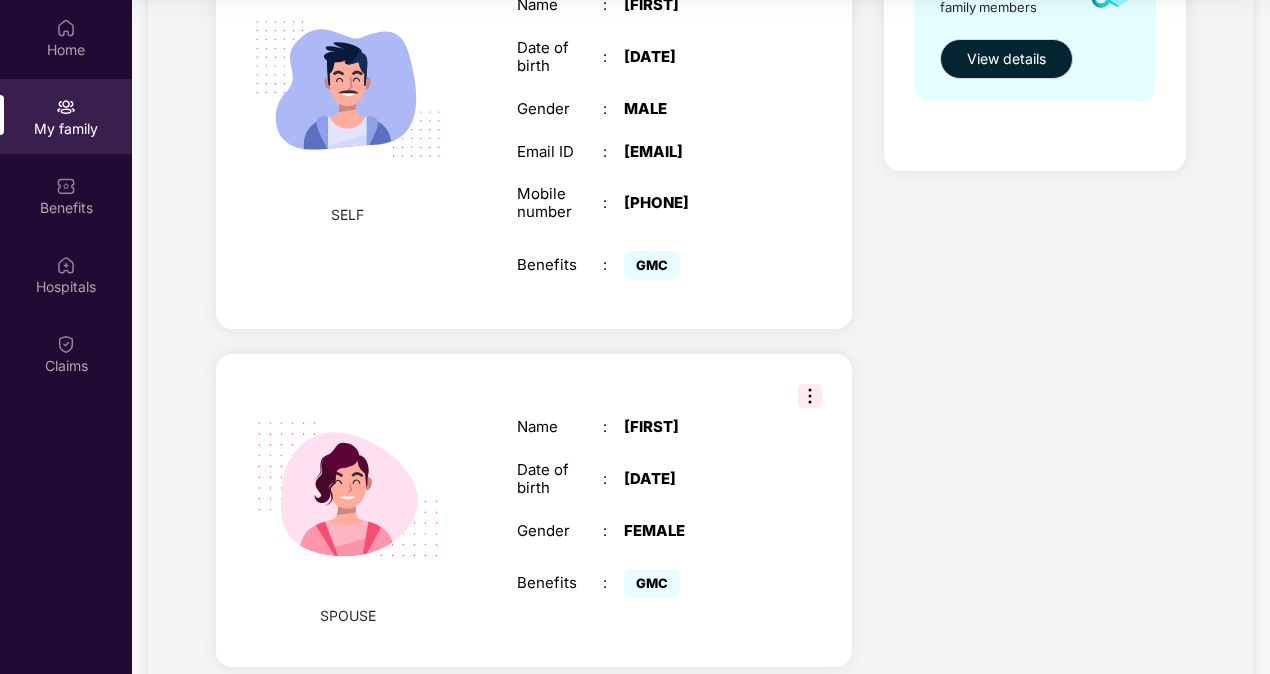 scroll, scrollTop: 516, scrollLeft: 0, axis: vertical 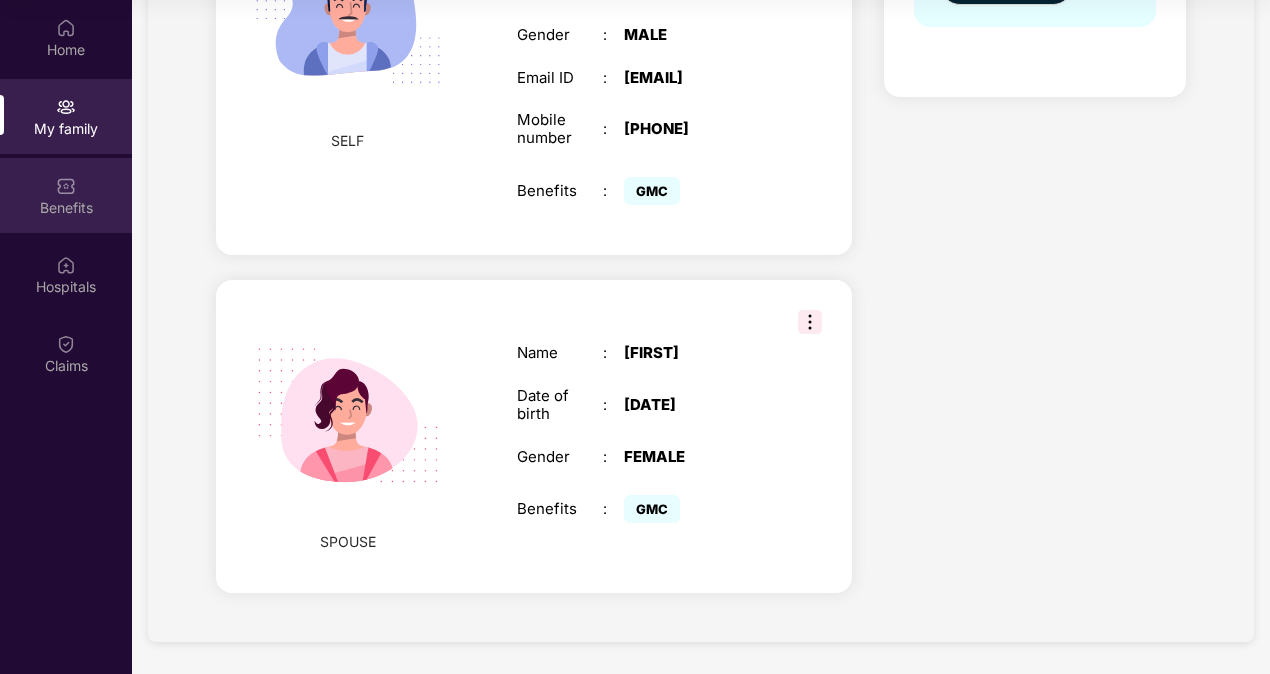click on "Benefits" at bounding box center (66, 195) 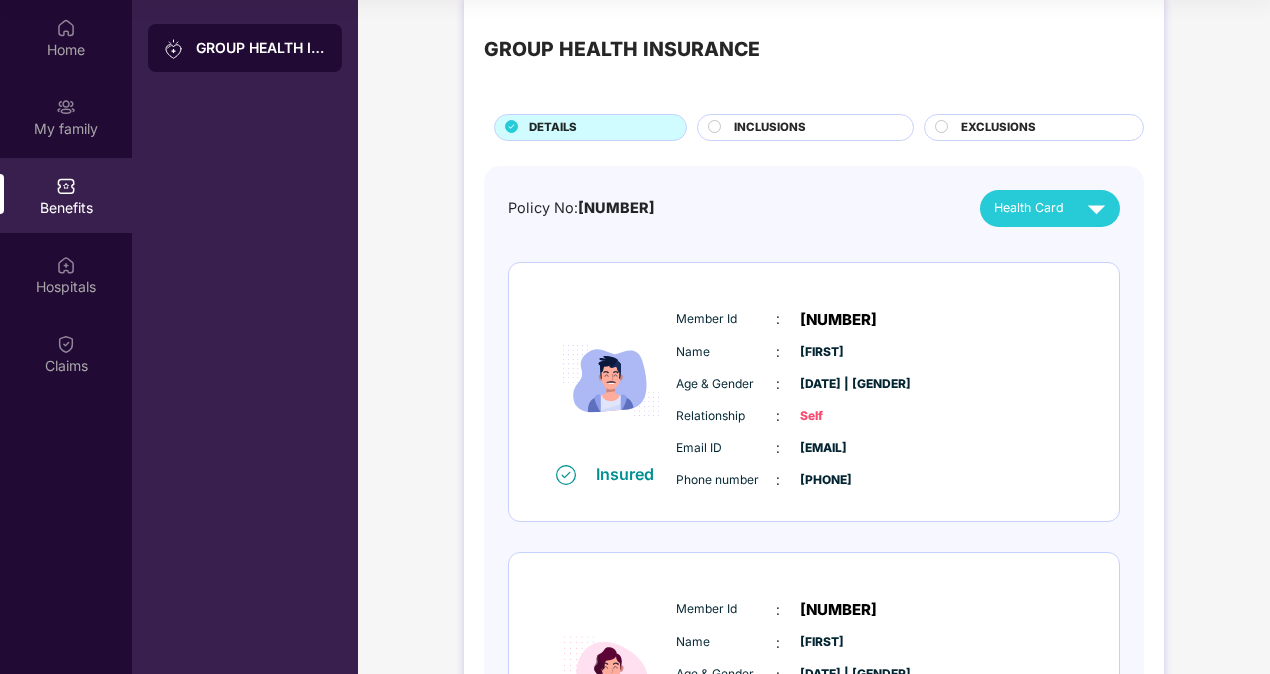 scroll, scrollTop: 0, scrollLeft: 0, axis: both 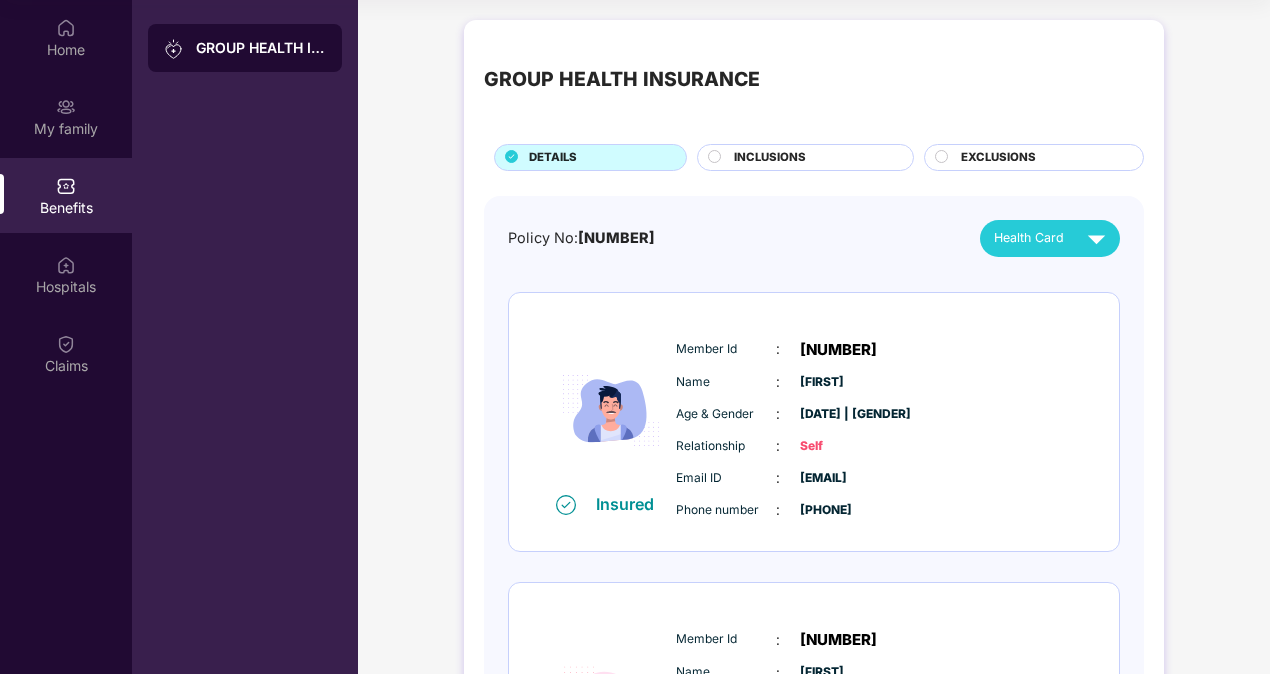 click on "INCLUSIONS" at bounding box center (770, 158) 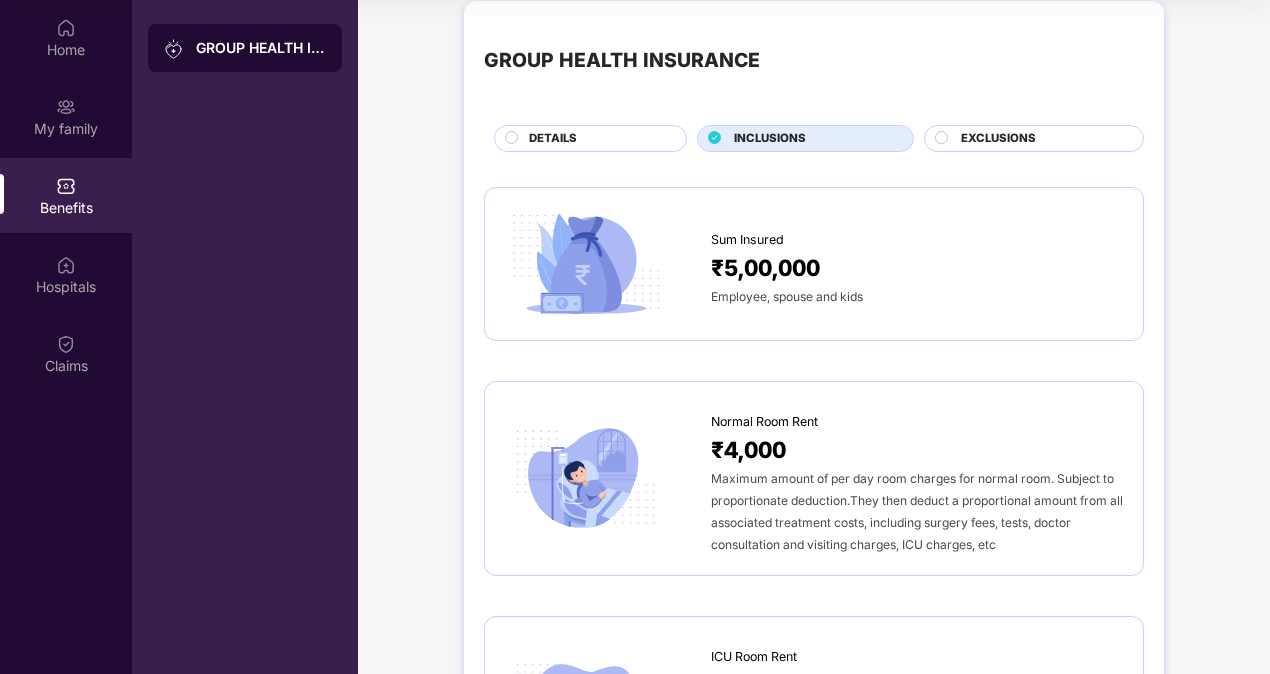 scroll, scrollTop: 0, scrollLeft: 0, axis: both 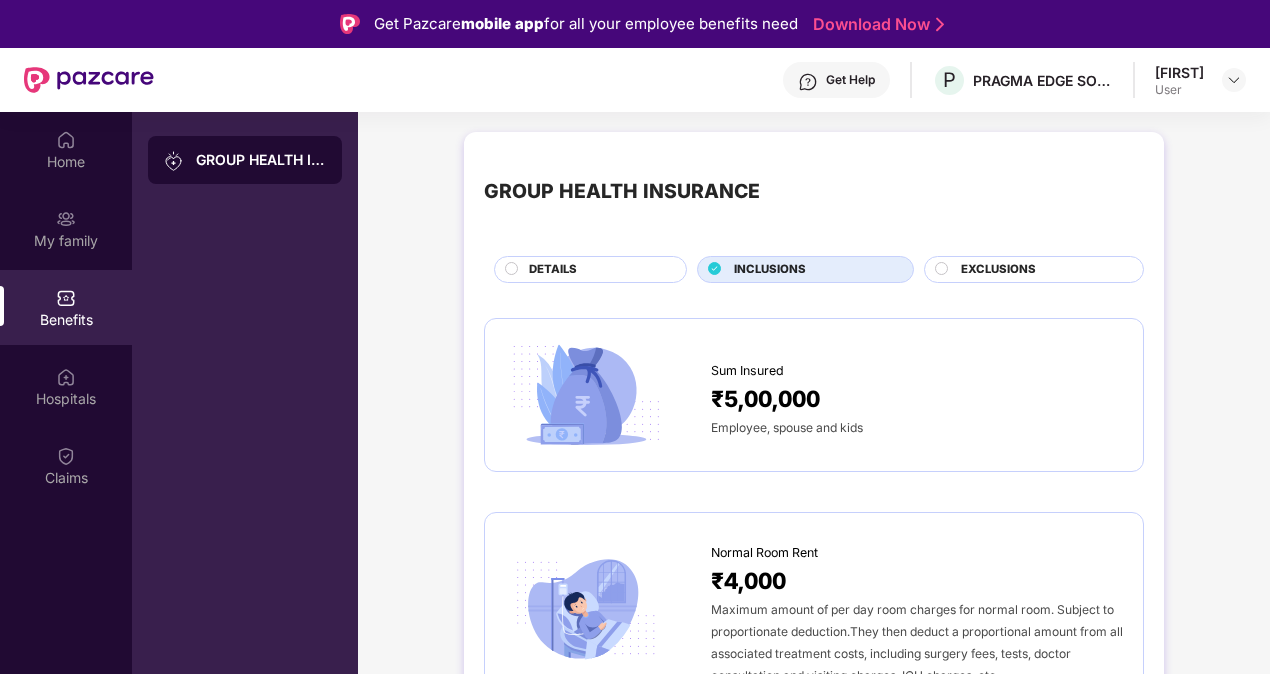 click on "EXCLUSIONS" at bounding box center [1042, 271] 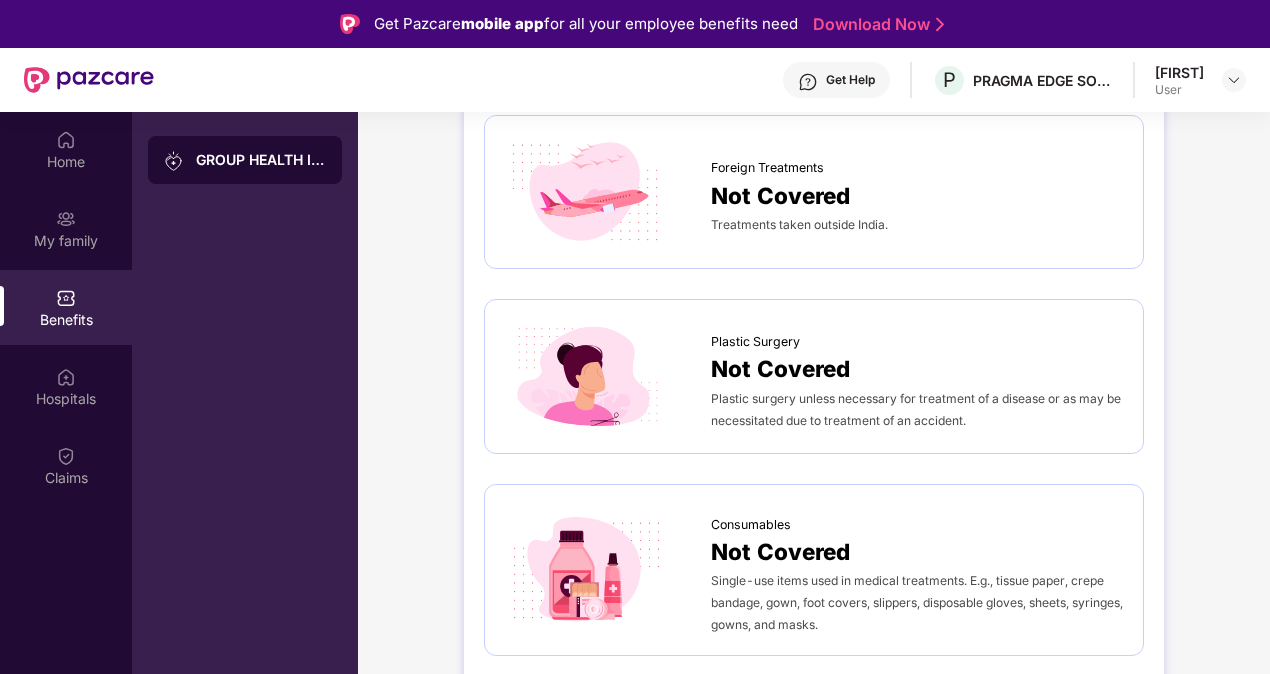 scroll, scrollTop: 1070, scrollLeft: 0, axis: vertical 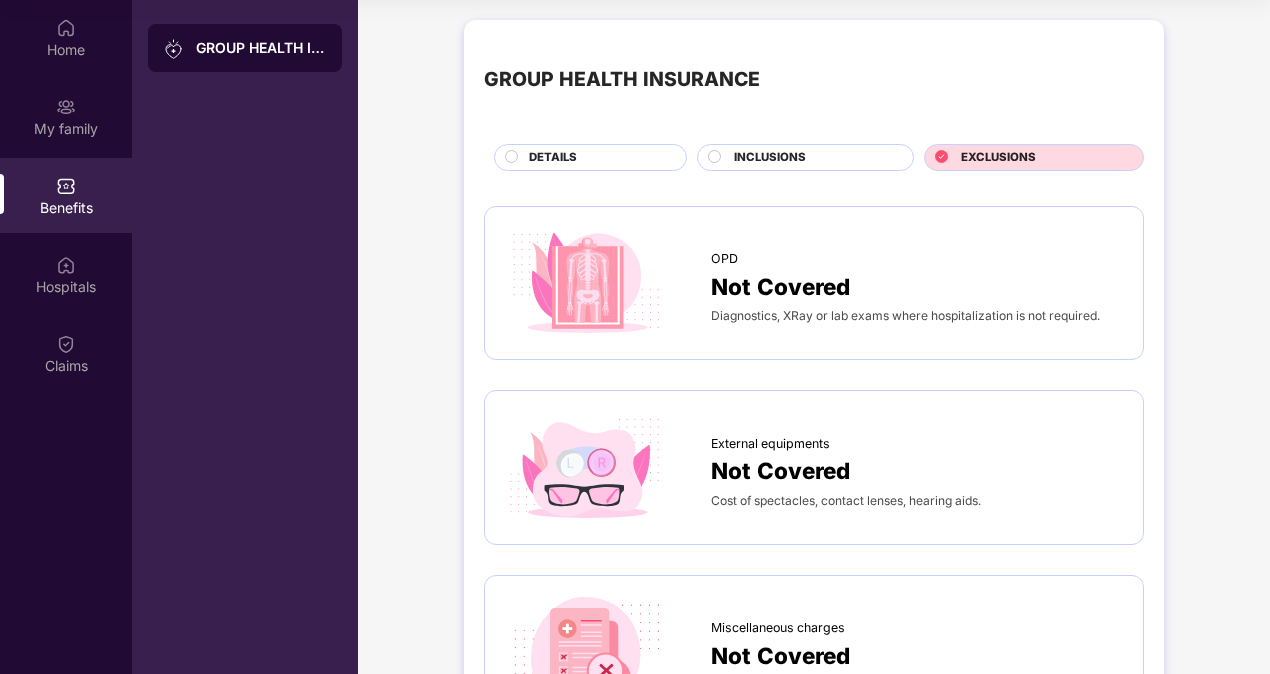 click 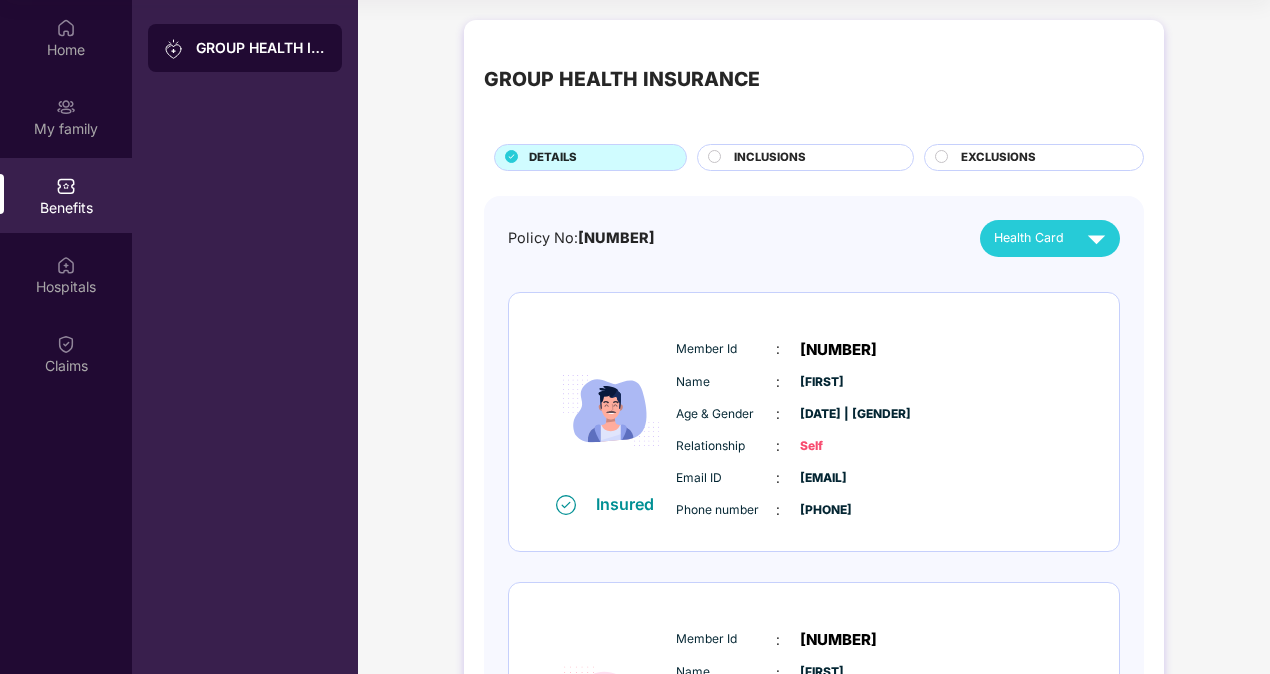 click on "GROUP HEALTH INSURANCE" at bounding box center (814, 80) 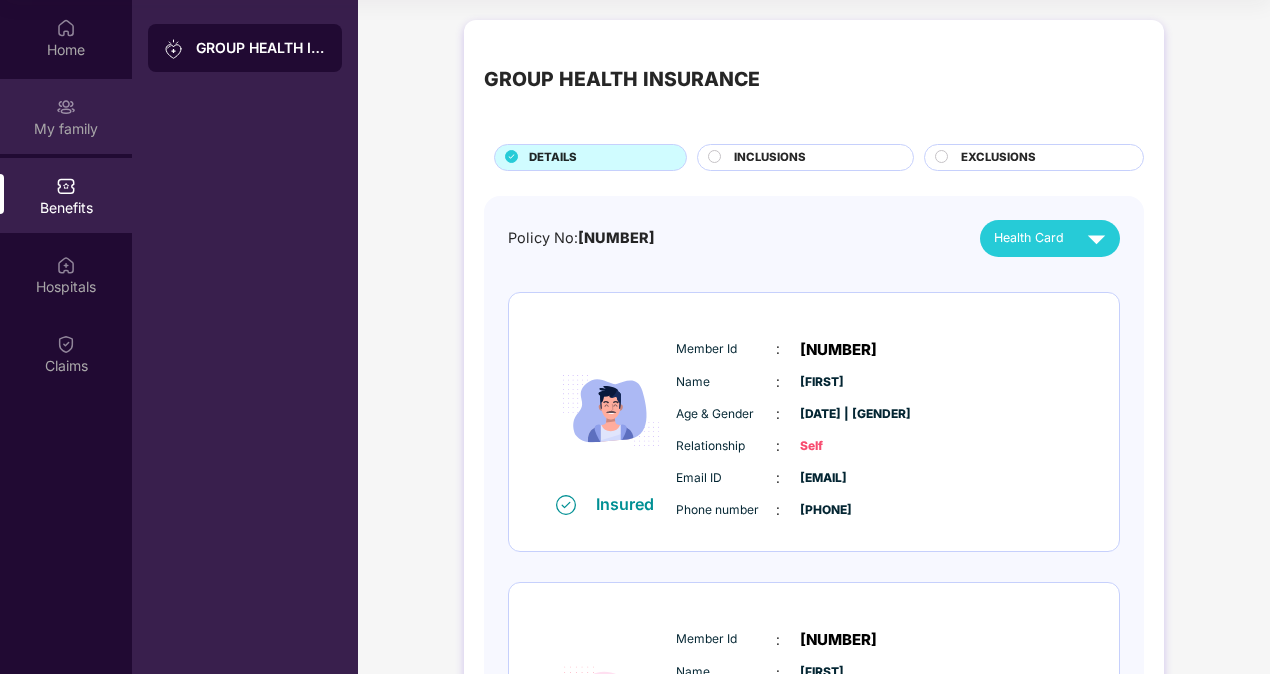 click on "My family" at bounding box center (66, 129) 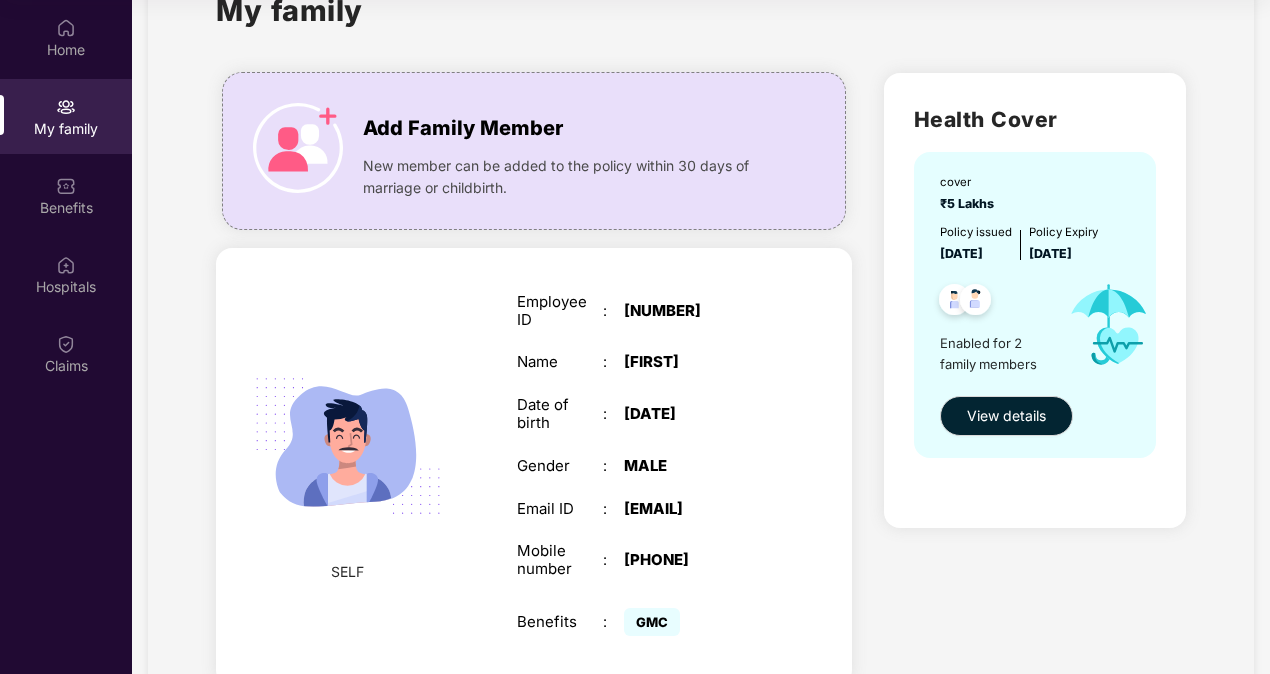 scroll, scrollTop: 0, scrollLeft: 0, axis: both 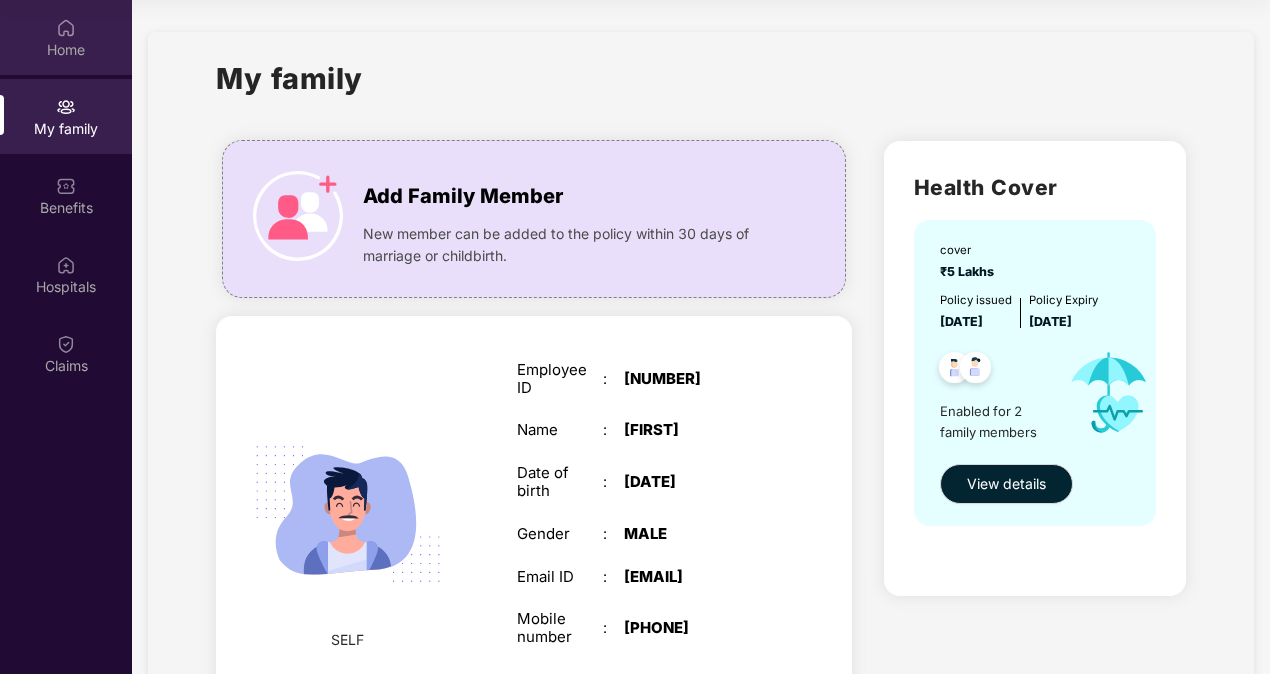 click at bounding box center [66, 28] 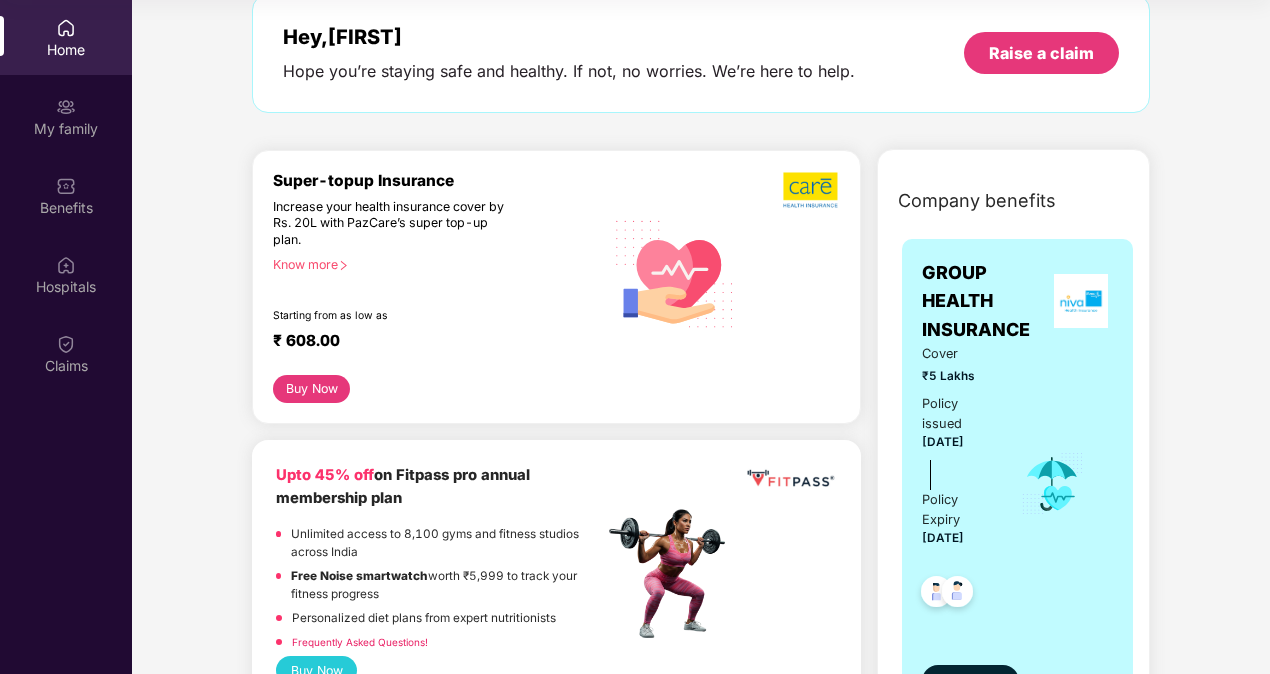 scroll, scrollTop: 0, scrollLeft: 0, axis: both 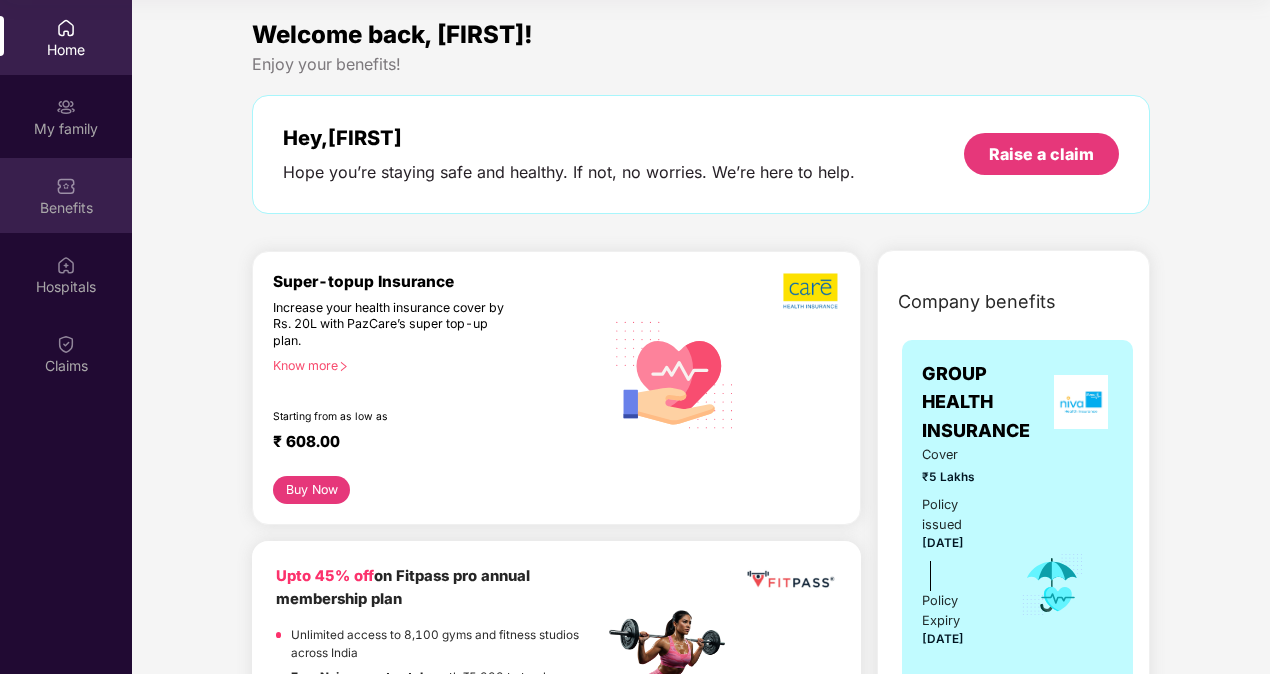 click at bounding box center [66, 184] 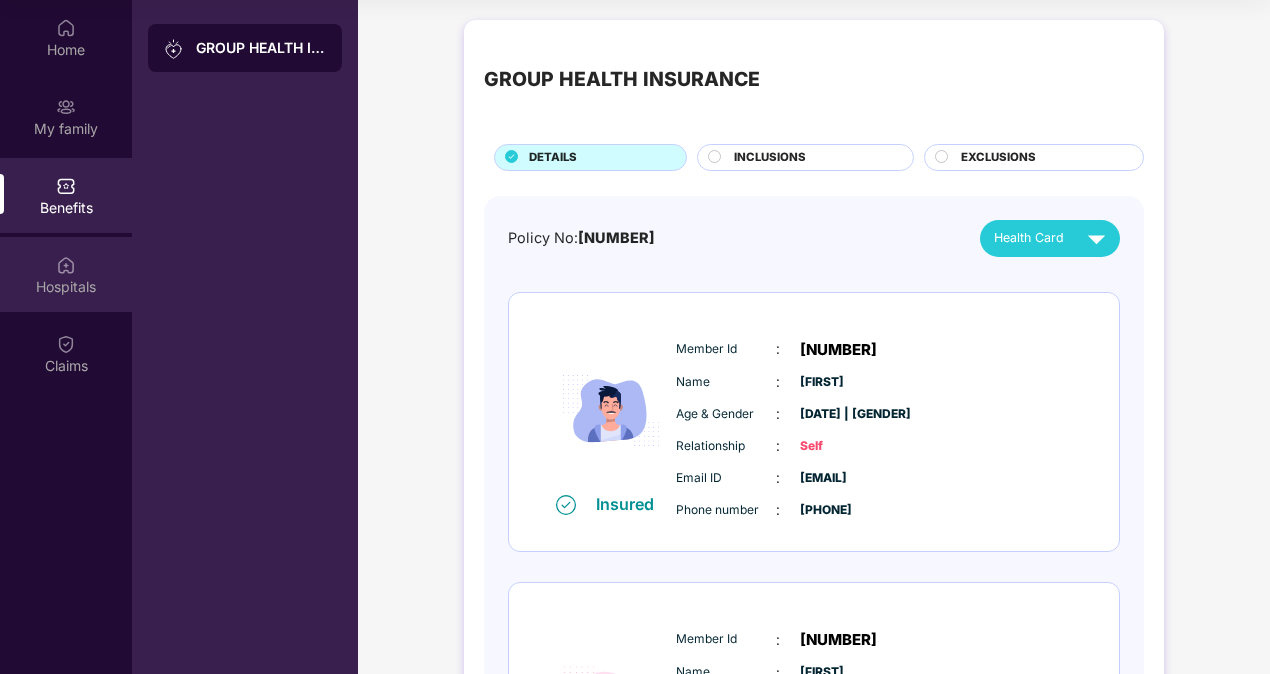 click on "Hospitals" at bounding box center (66, 287) 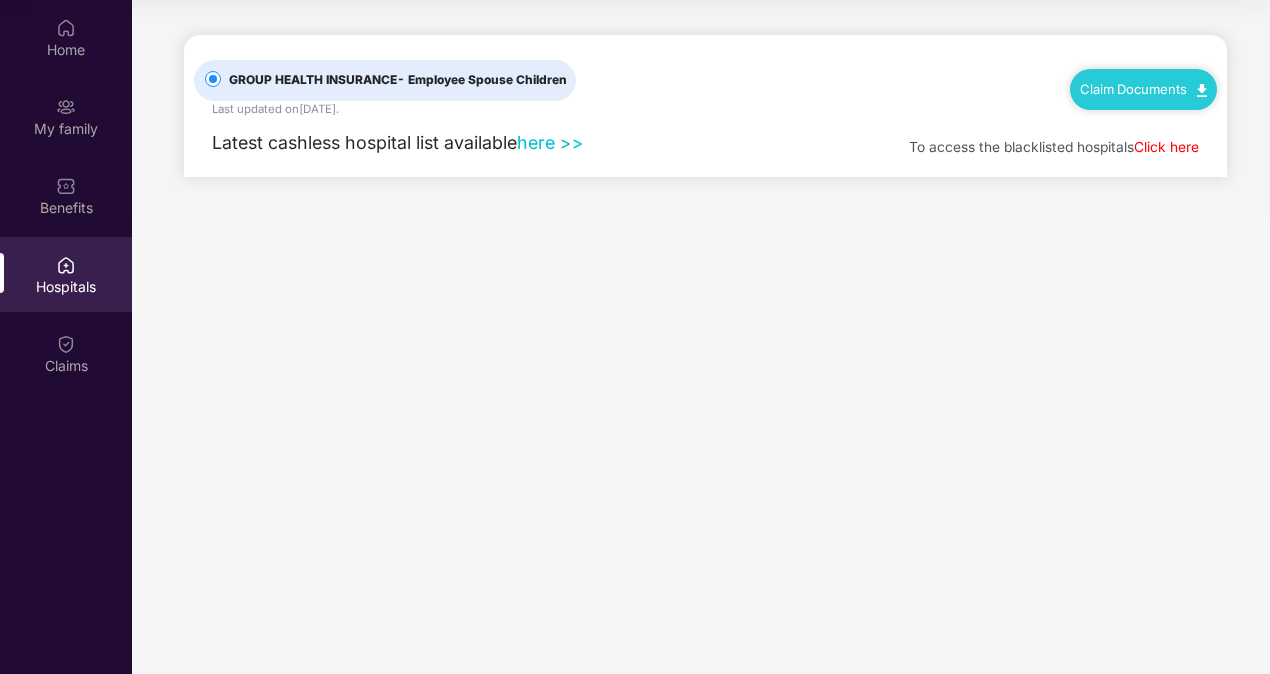click on "here >>" at bounding box center (550, 142) 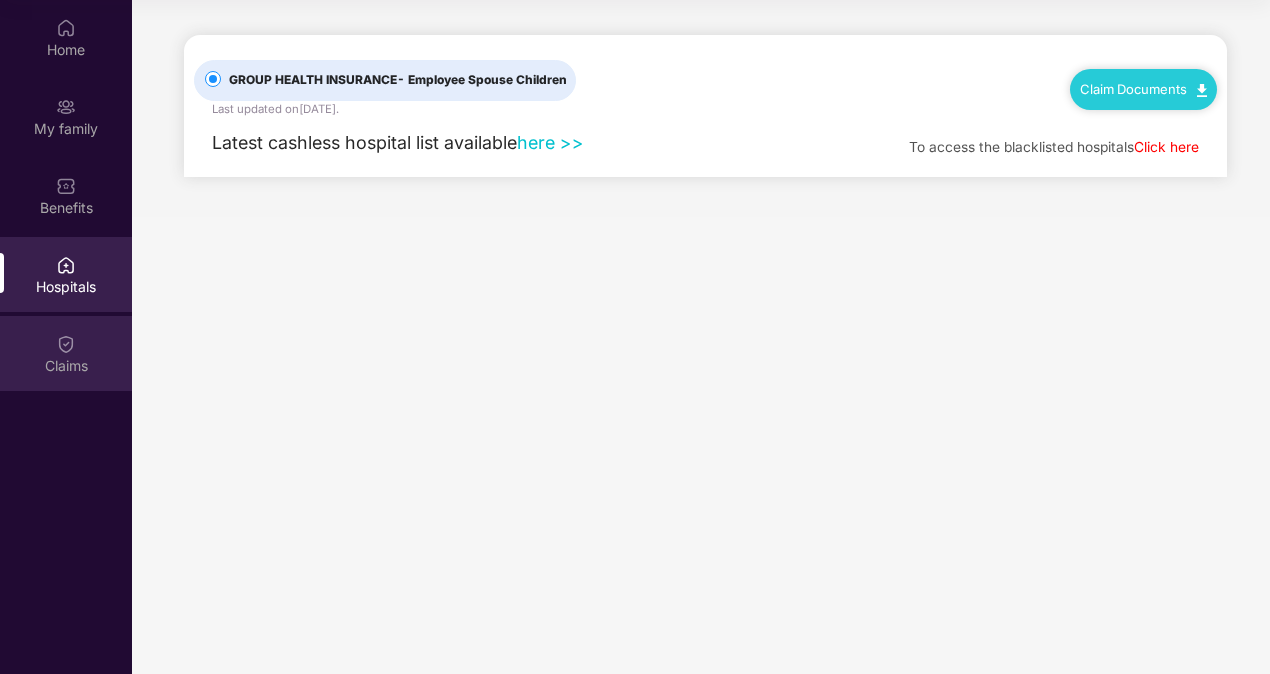 click on "Claims" at bounding box center [66, 353] 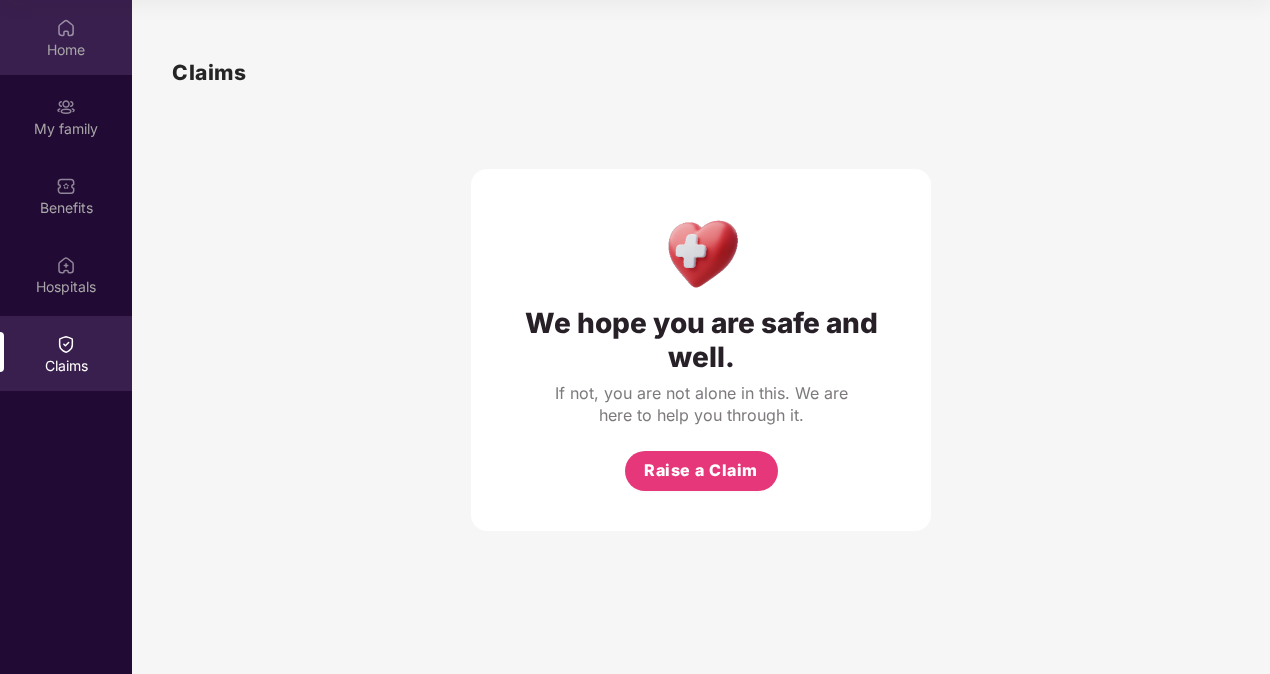 click on "Home" at bounding box center [66, 50] 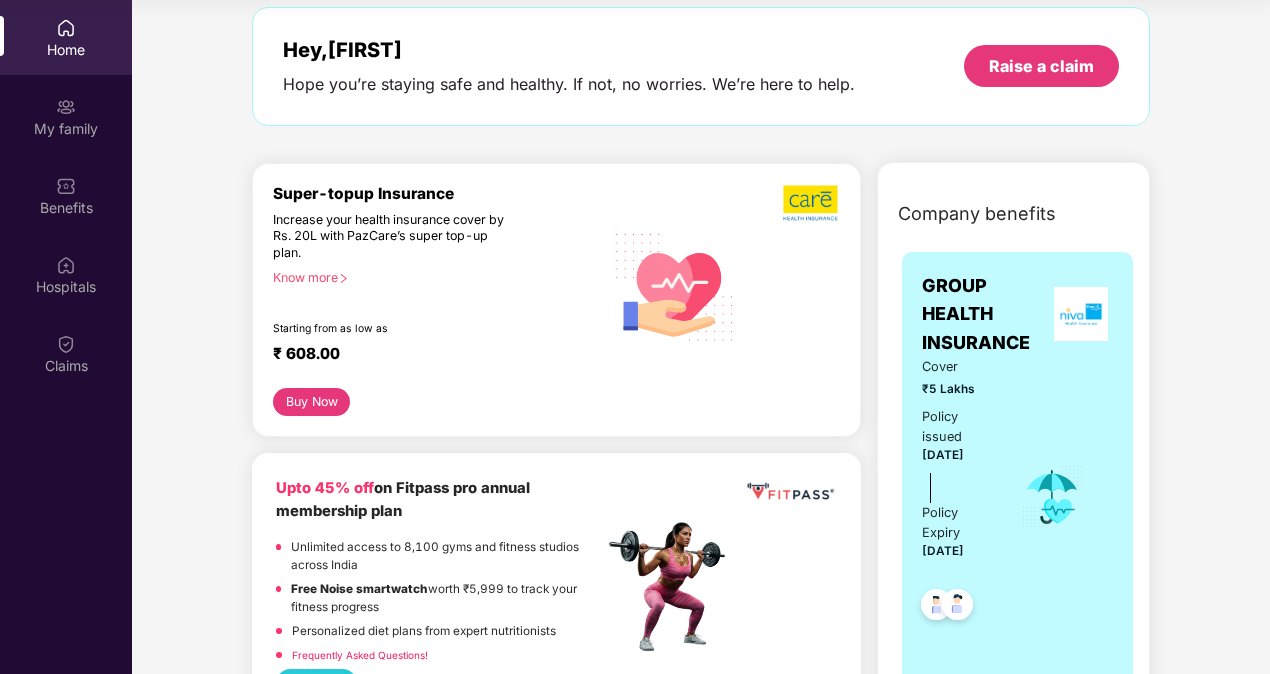 scroll, scrollTop: 0, scrollLeft: 0, axis: both 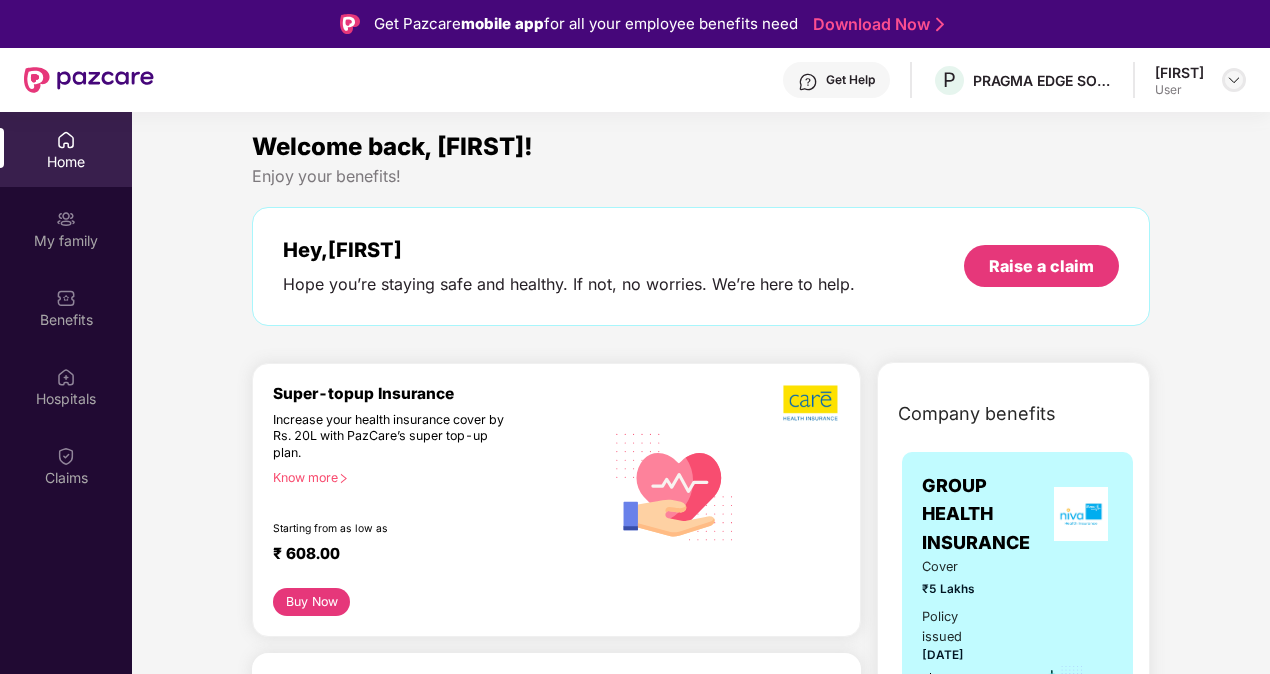 click at bounding box center [1234, 80] 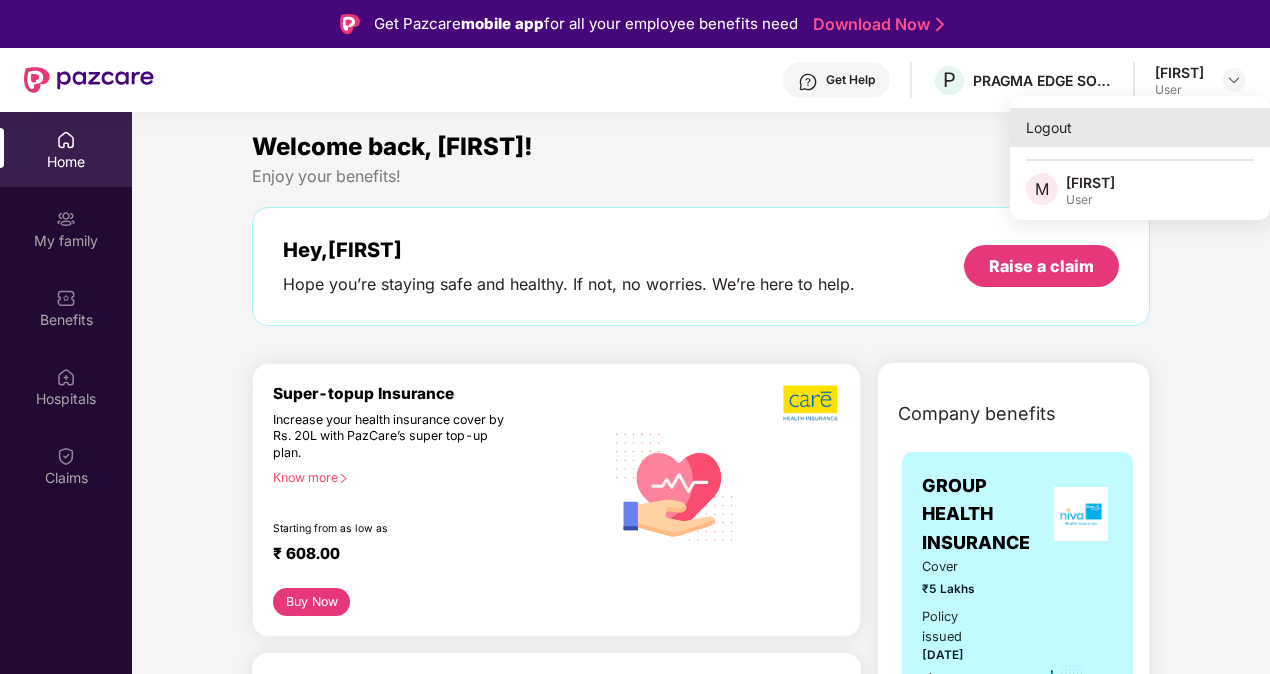 click on "Logout" at bounding box center [1140, 127] 